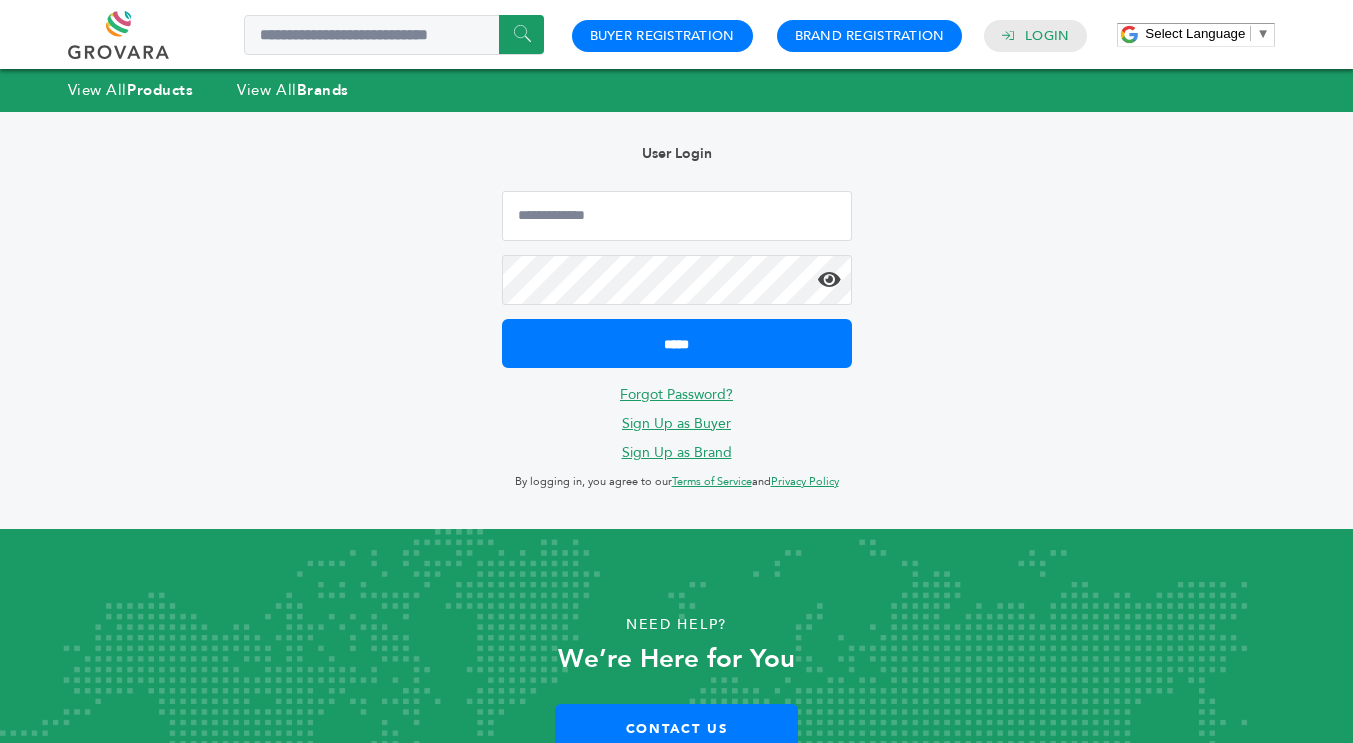 scroll, scrollTop: 0, scrollLeft: 0, axis: both 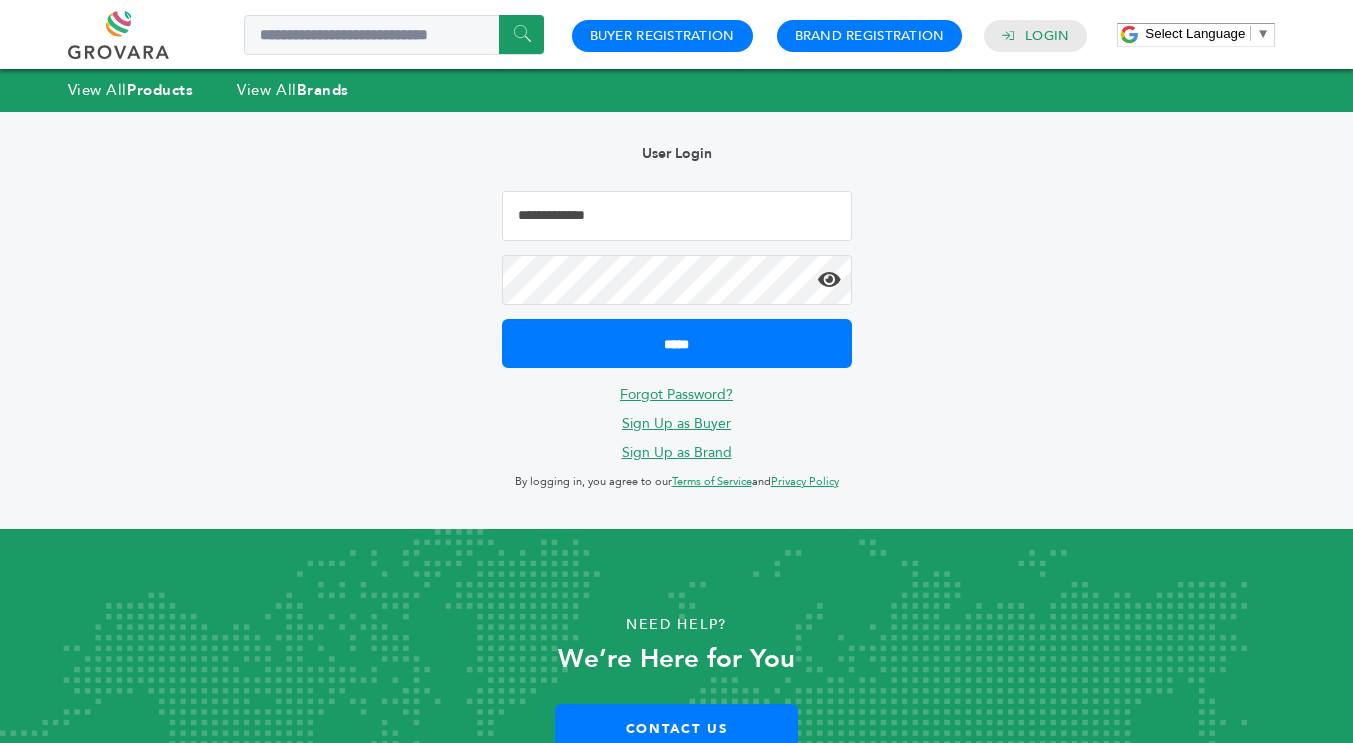 click at bounding box center (677, 216) 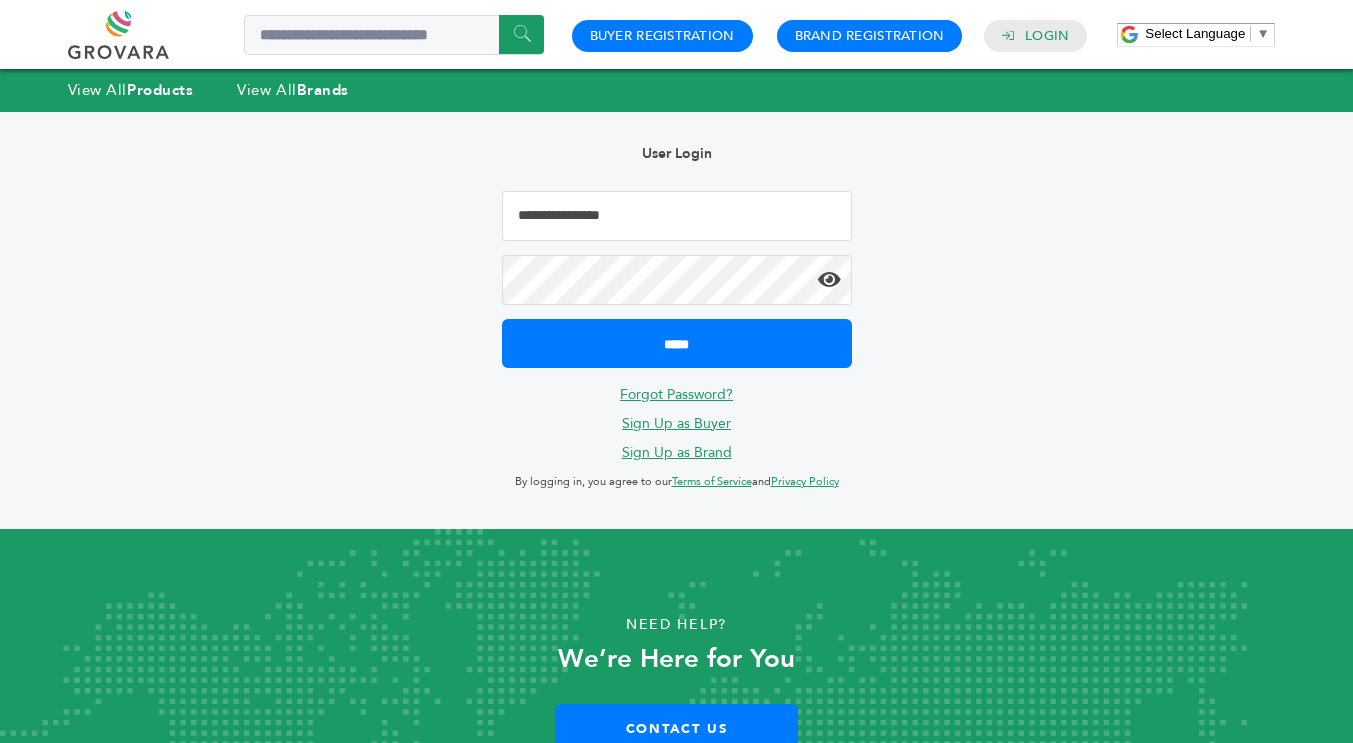 click on "*****" at bounding box center [677, 343] 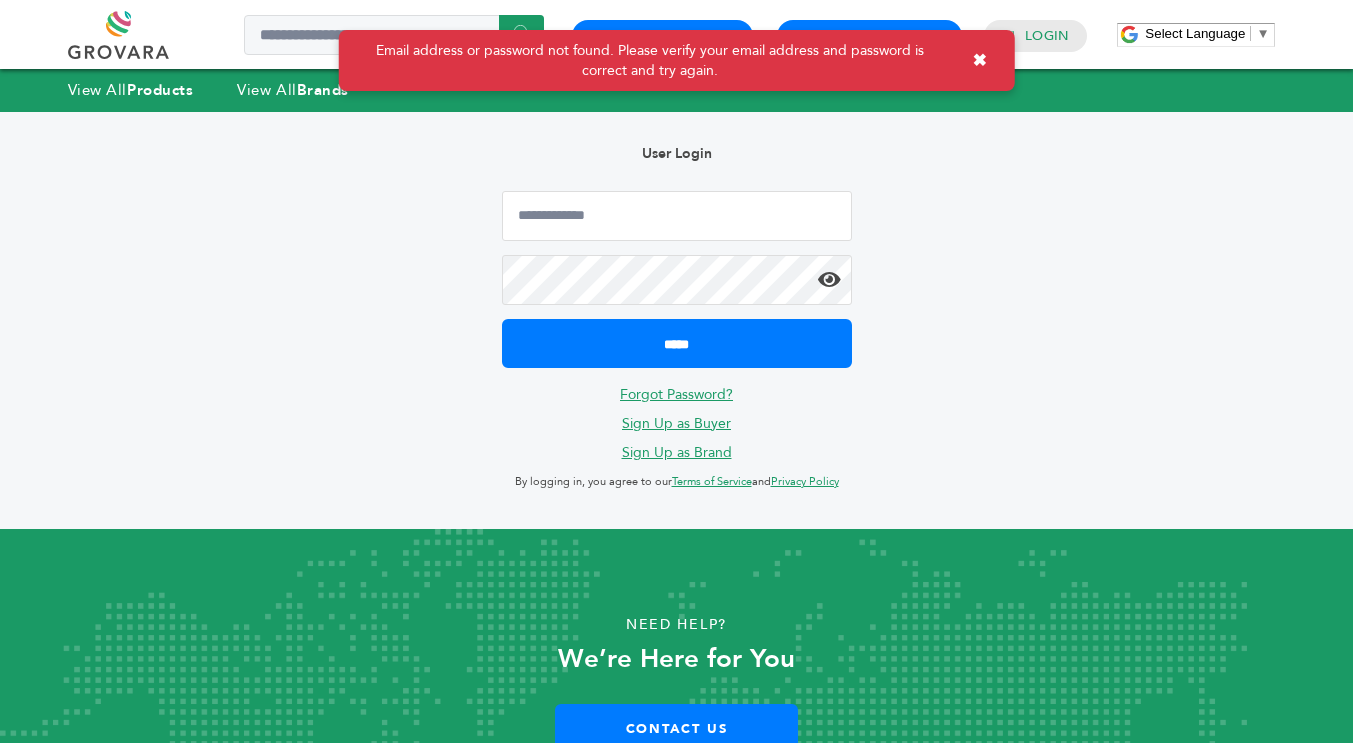 scroll, scrollTop: 0, scrollLeft: 0, axis: both 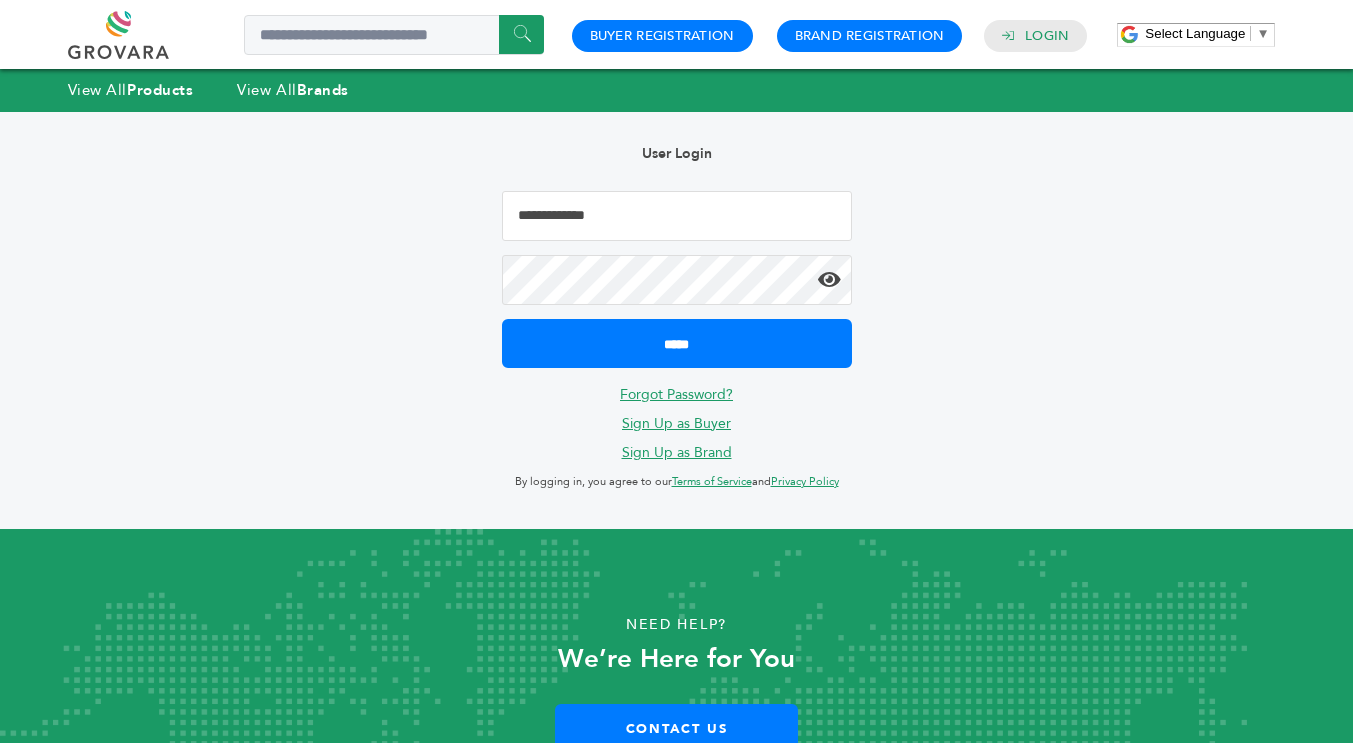 click at bounding box center (677, 216) 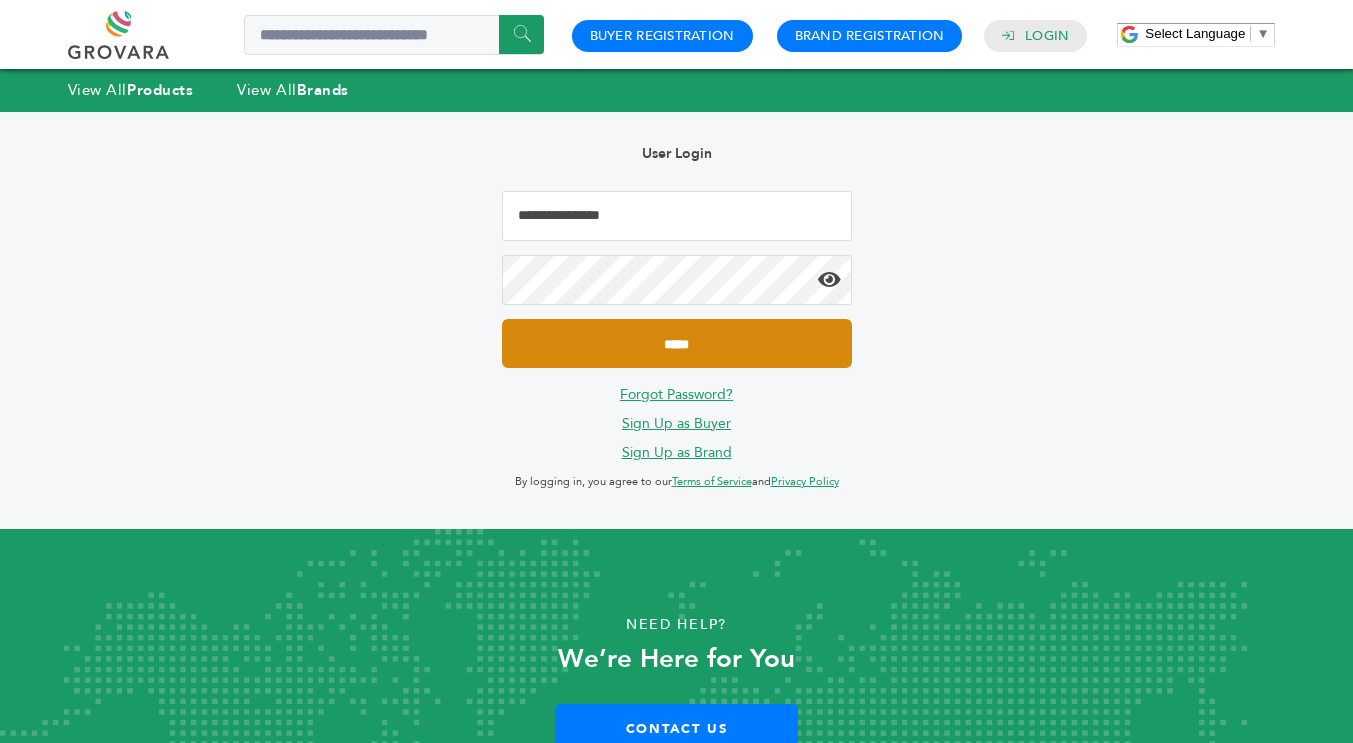 click on "*****" at bounding box center [677, 343] 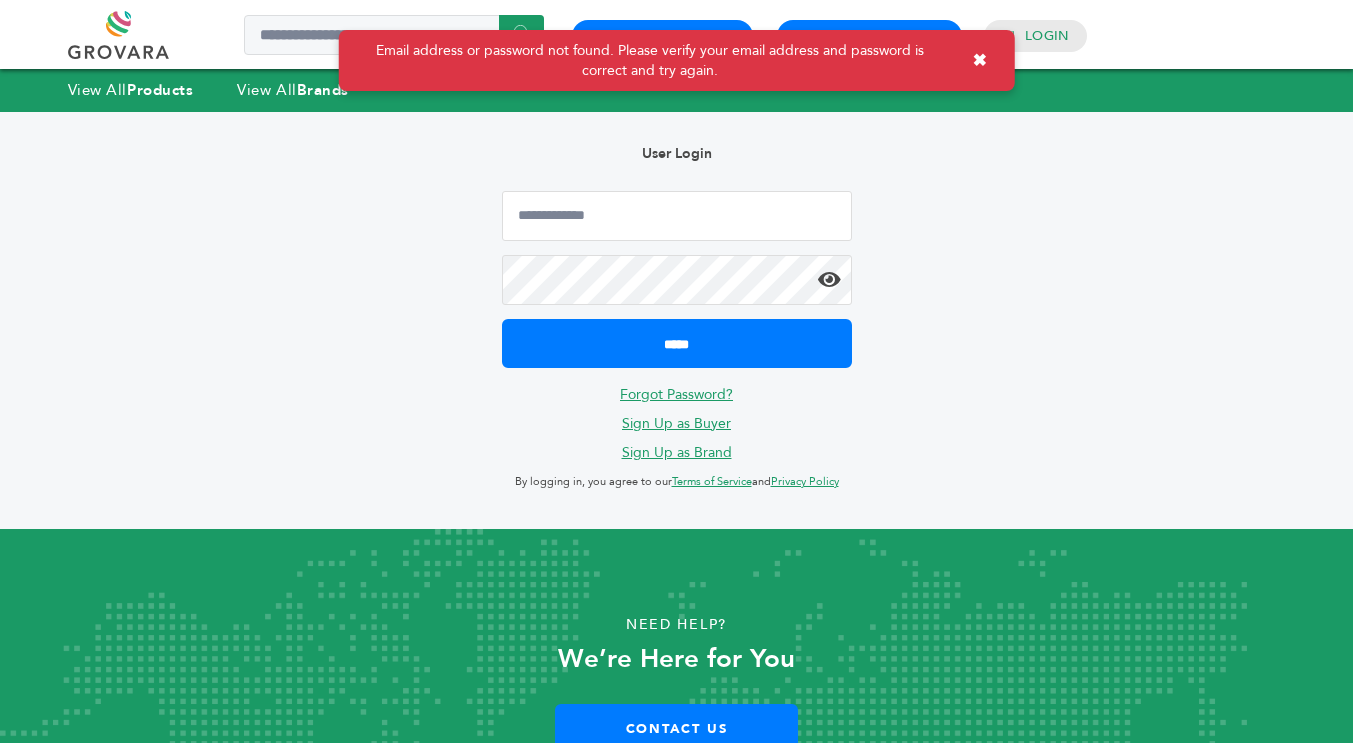 scroll, scrollTop: 0, scrollLeft: 0, axis: both 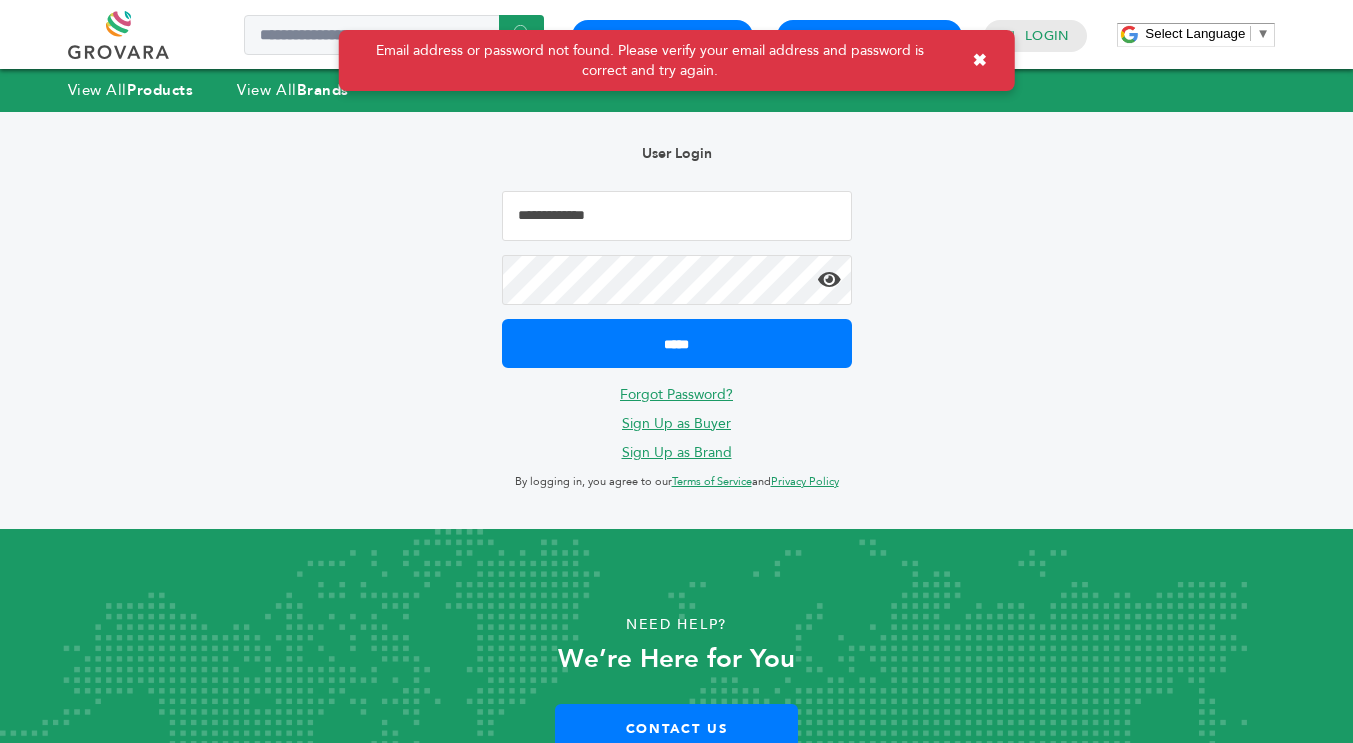 click at bounding box center [677, 216] 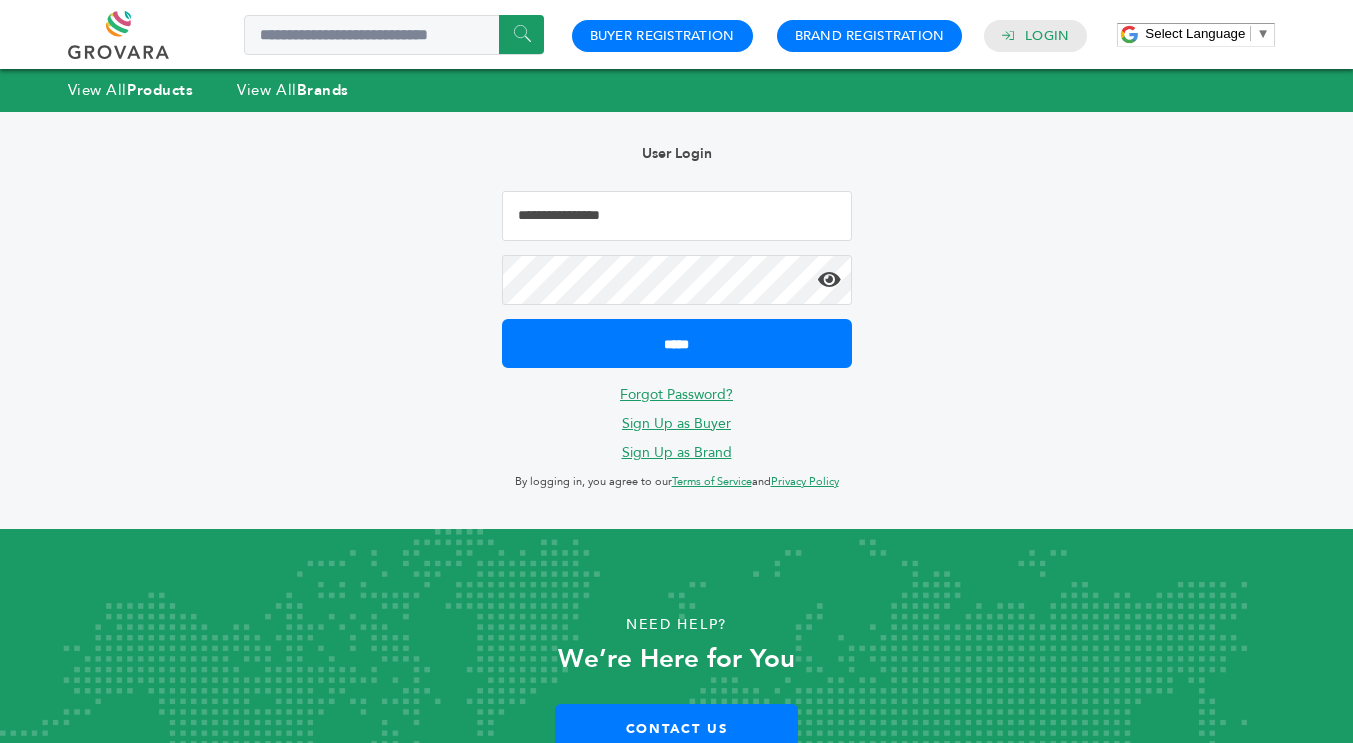 click on "Forgot Password?" at bounding box center (676, 394) 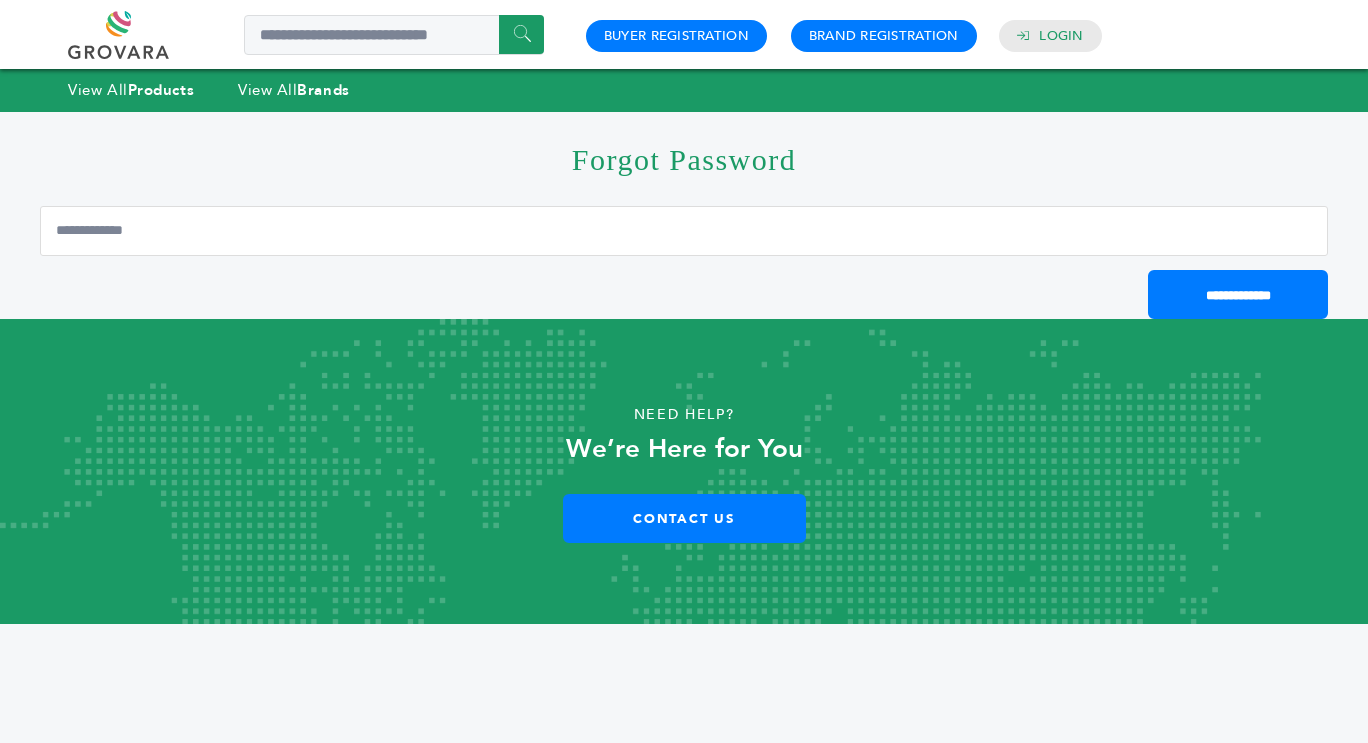 scroll, scrollTop: 0, scrollLeft: 0, axis: both 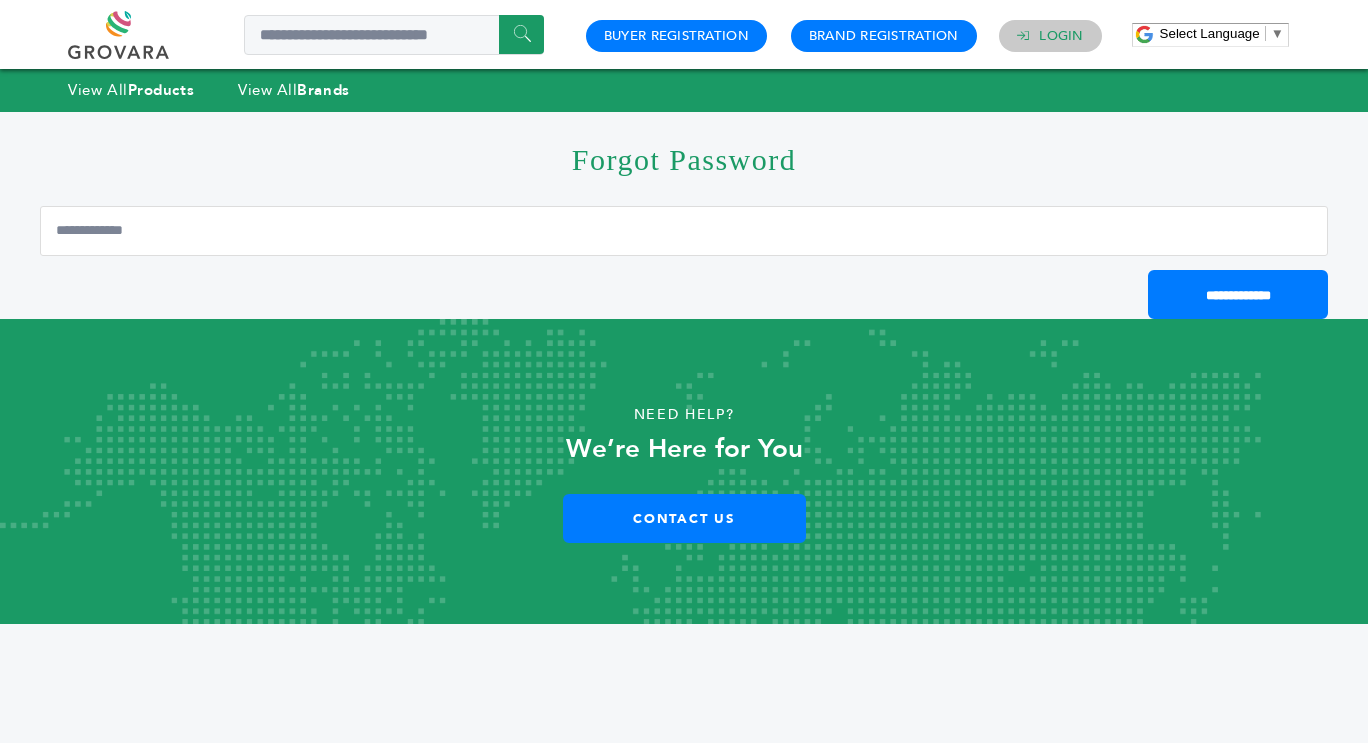 click on "Login" at bounding box center (1061, 36) 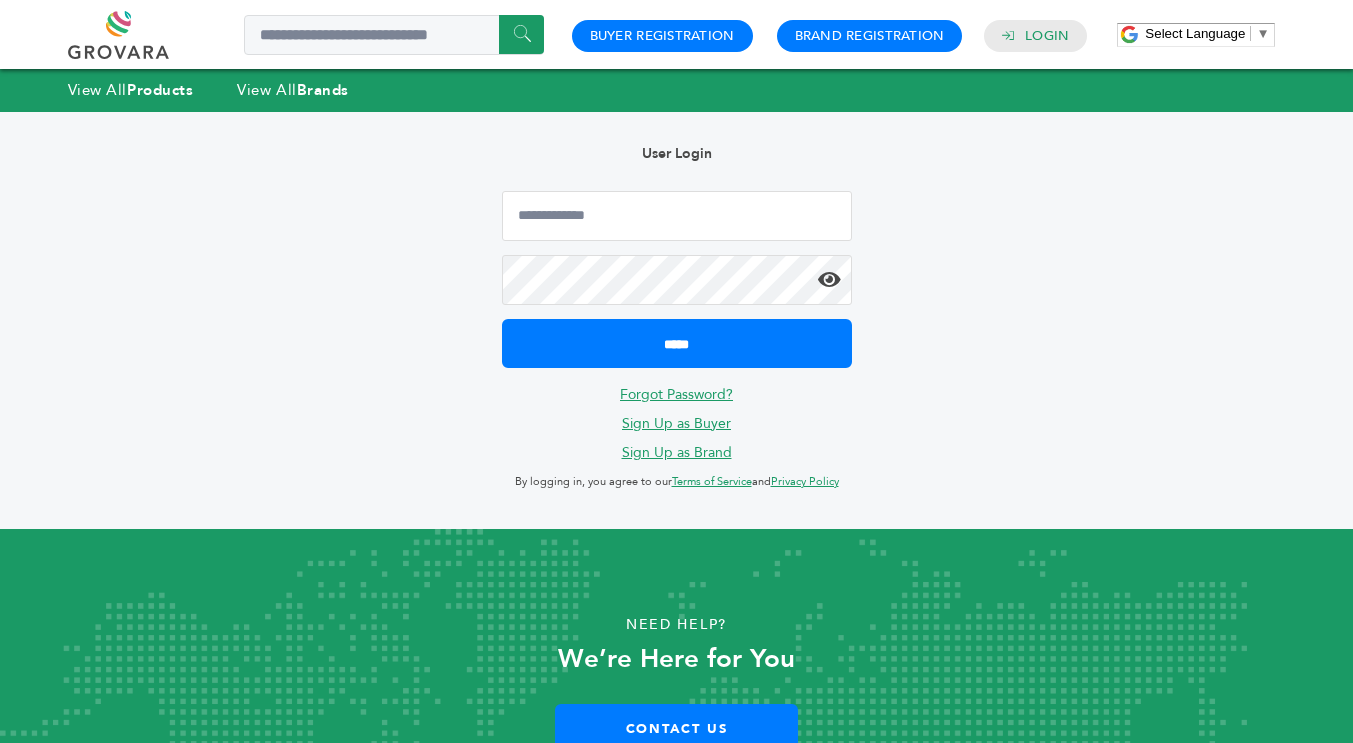 scroll, scrollTop: 0, scrollLeft: 0, axis: both 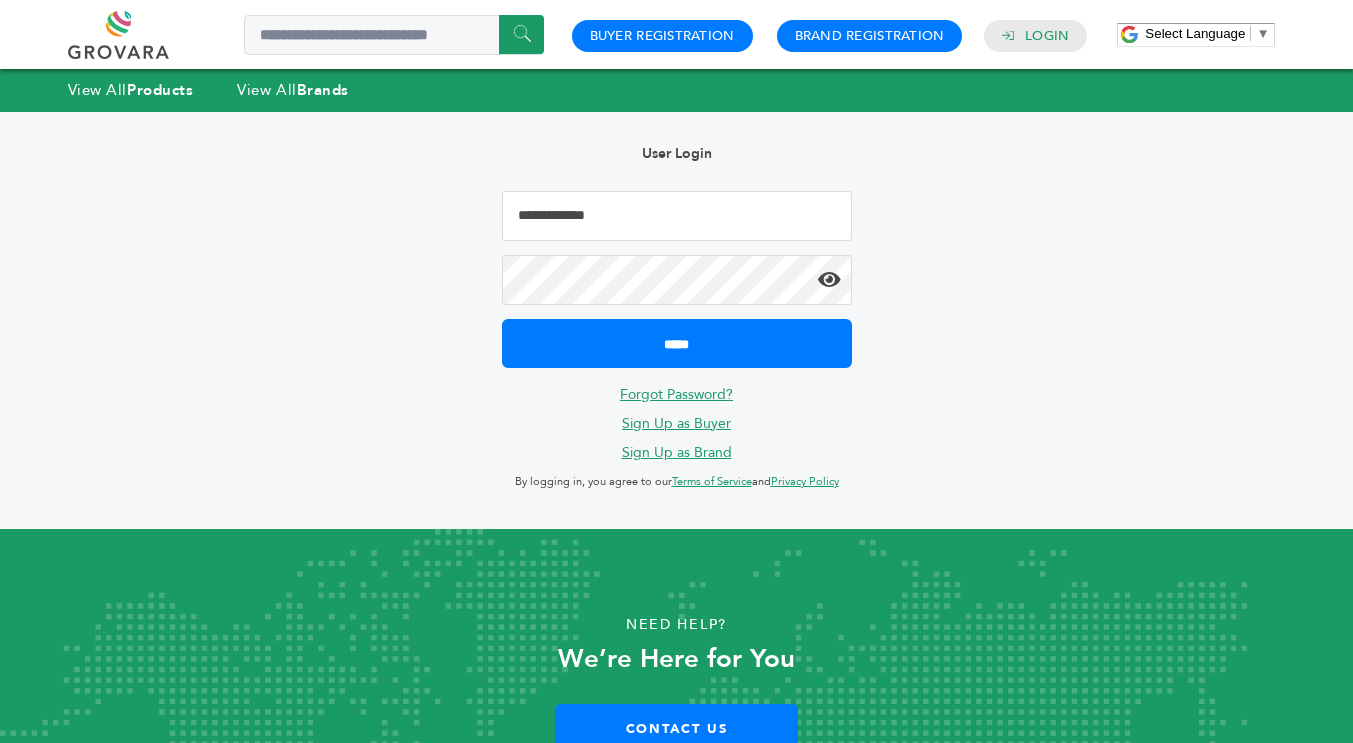 click at bounding box center (677, 216) 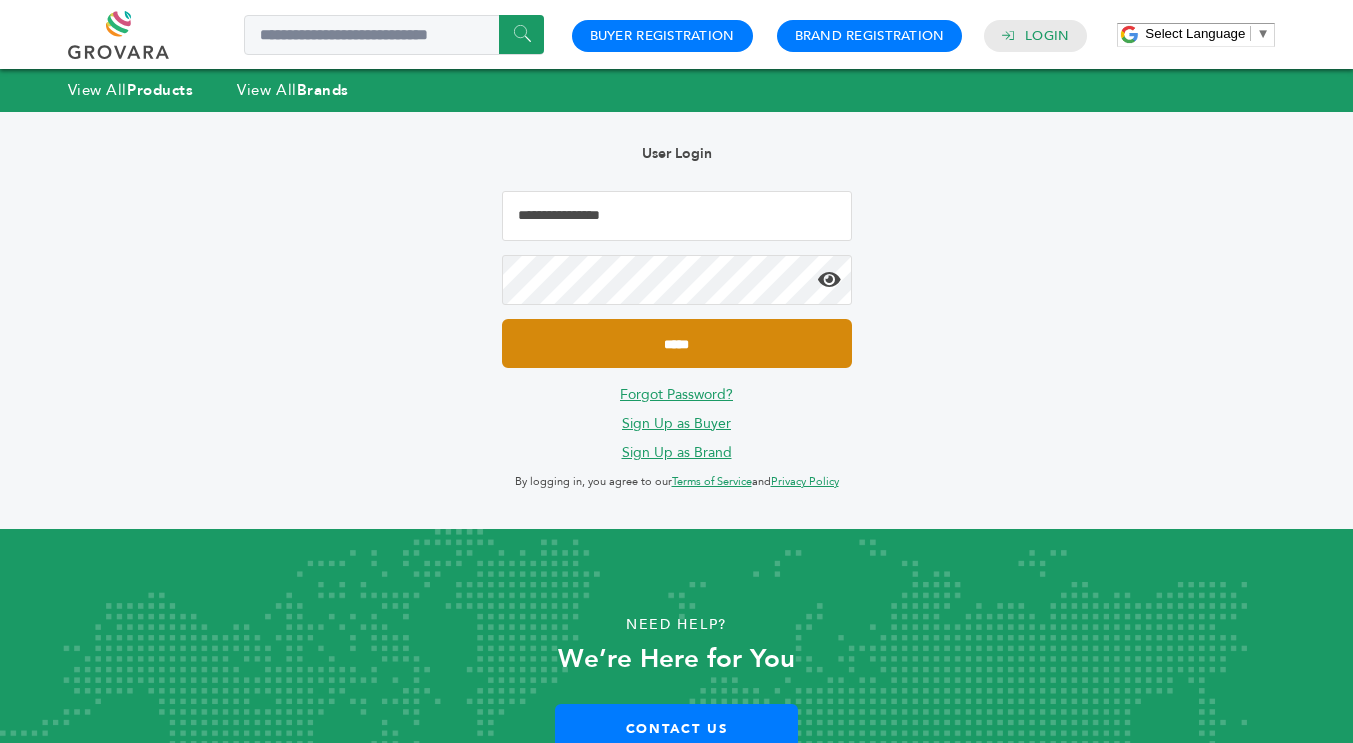 click on "*****" at bounding box center (677, 343) 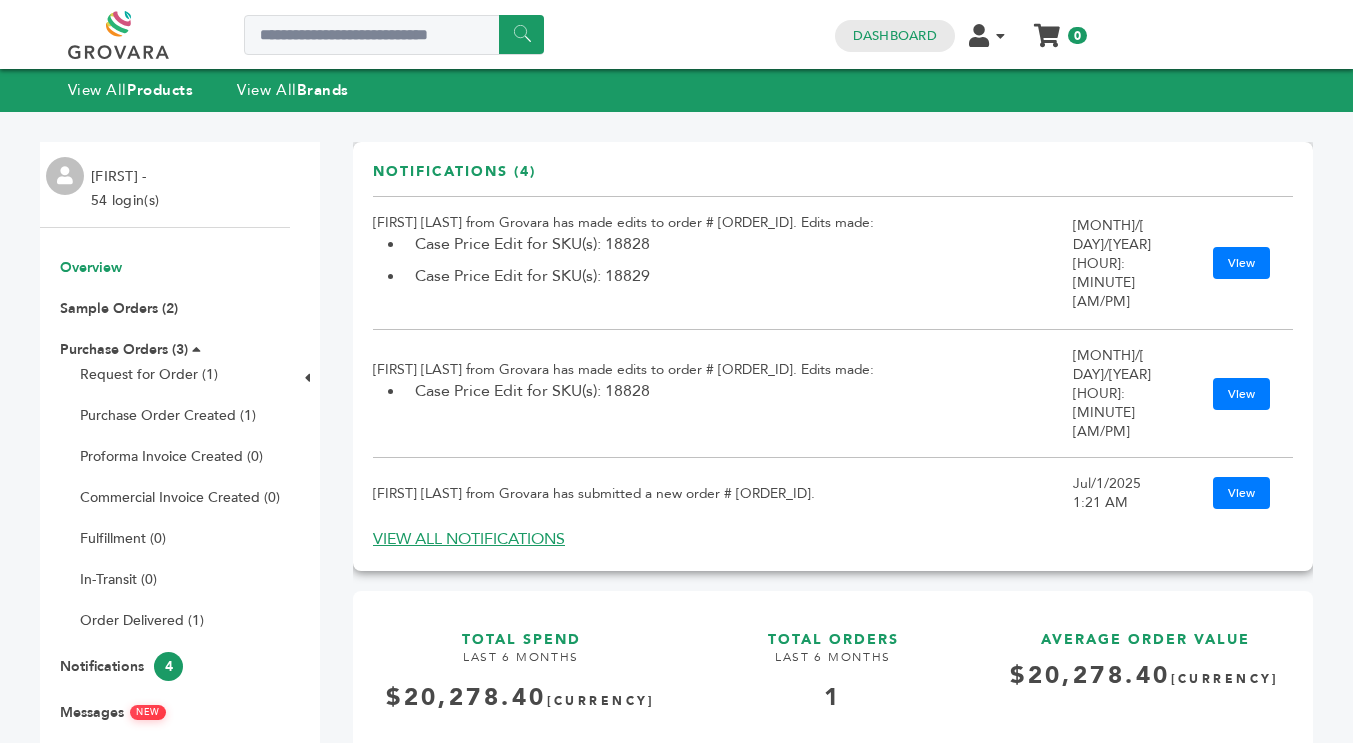 scroll, scrollTop: 0, scrollLeft: 0, axis: both 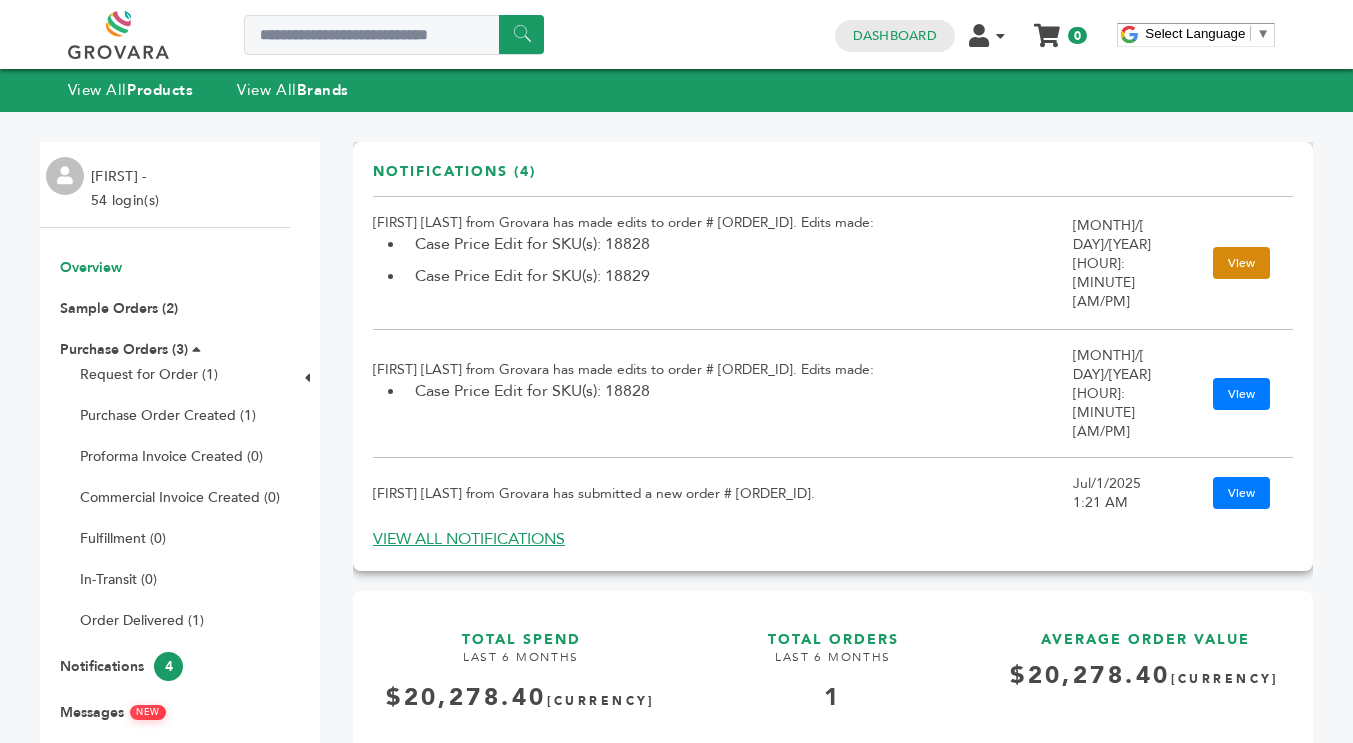 click on "View" at bounding box center (1256, 263) 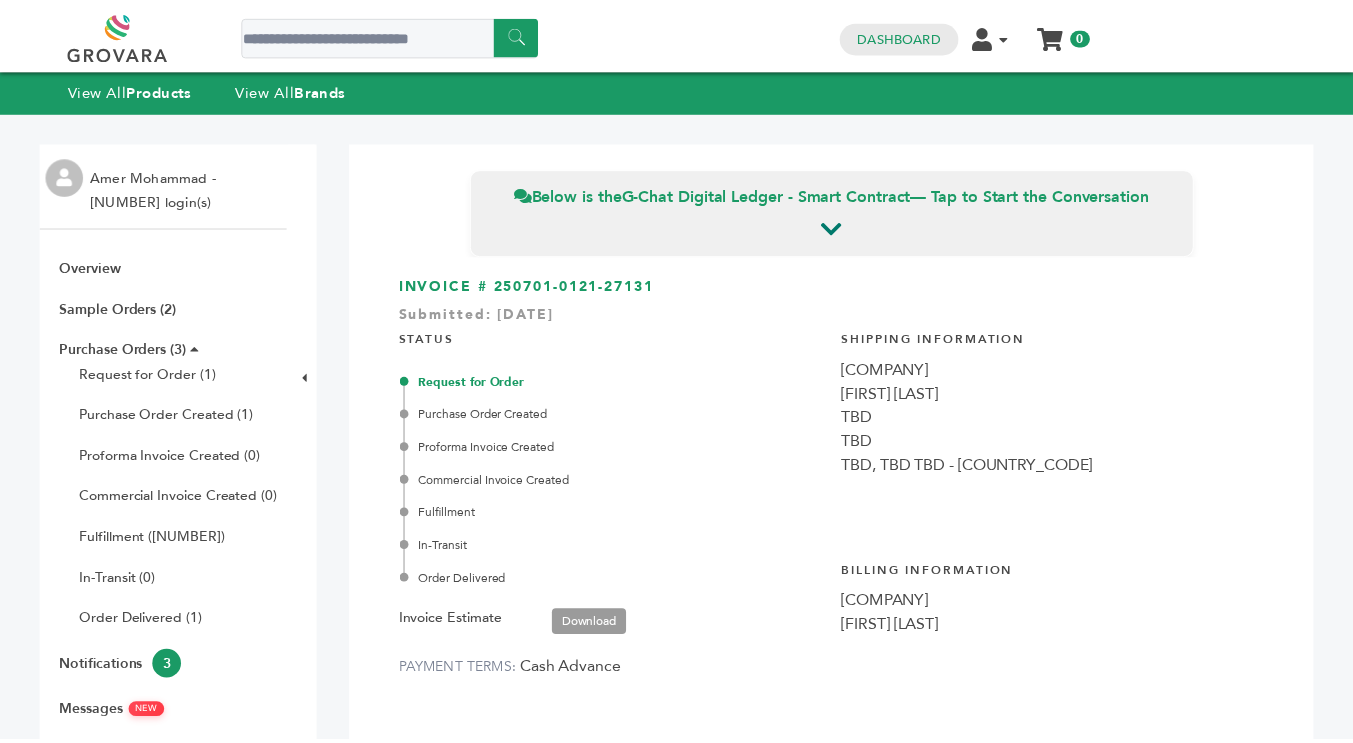 scroll, scrollTop: 0, scrollLeft: 0, axis: both 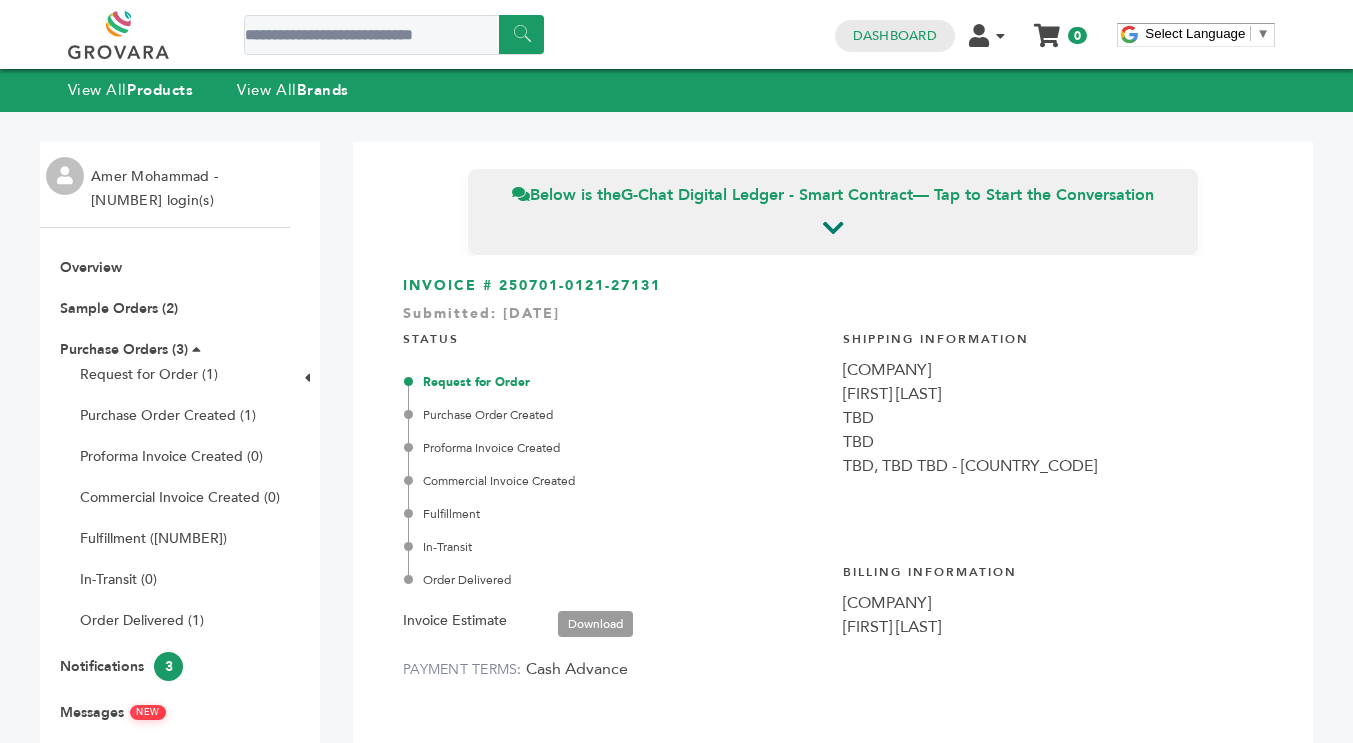 click on "Download" at bounding box center [595, 624] 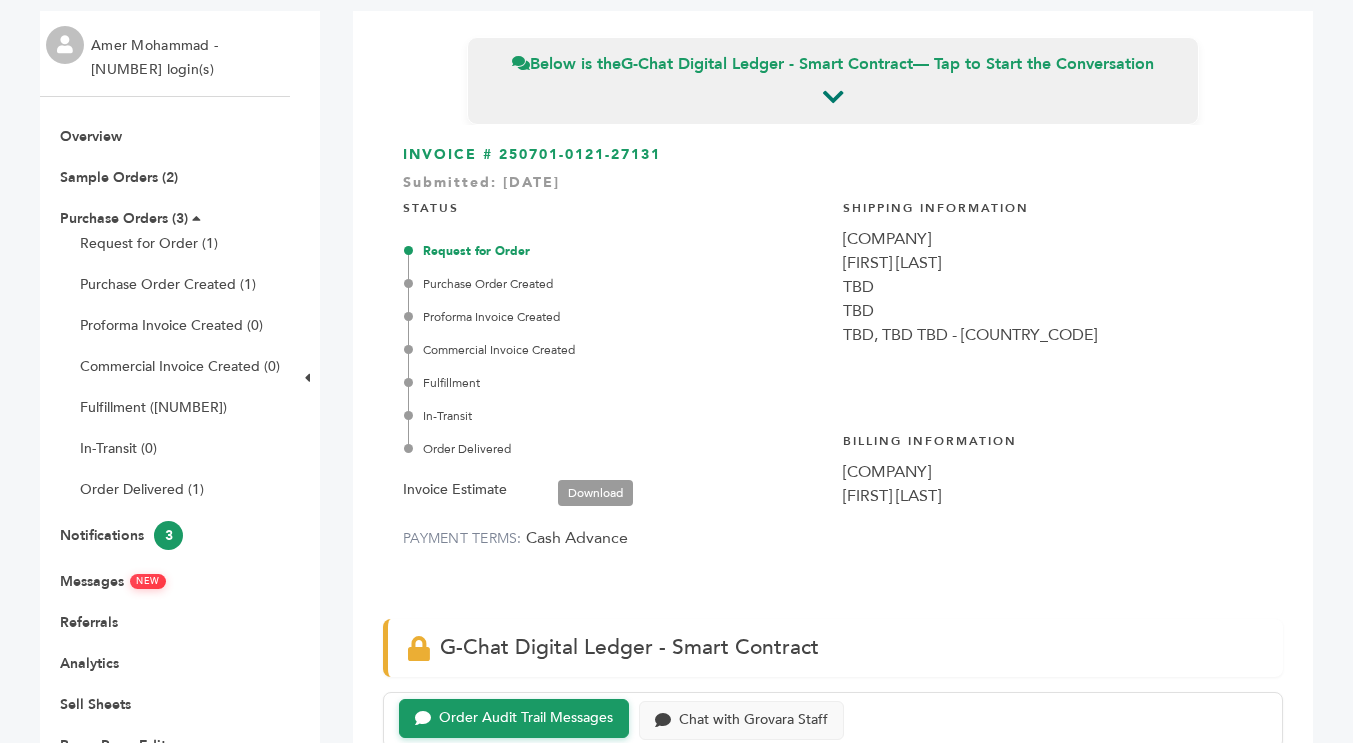 scroll, scrollTop: 0, scrollLeft: 0, axis: both 